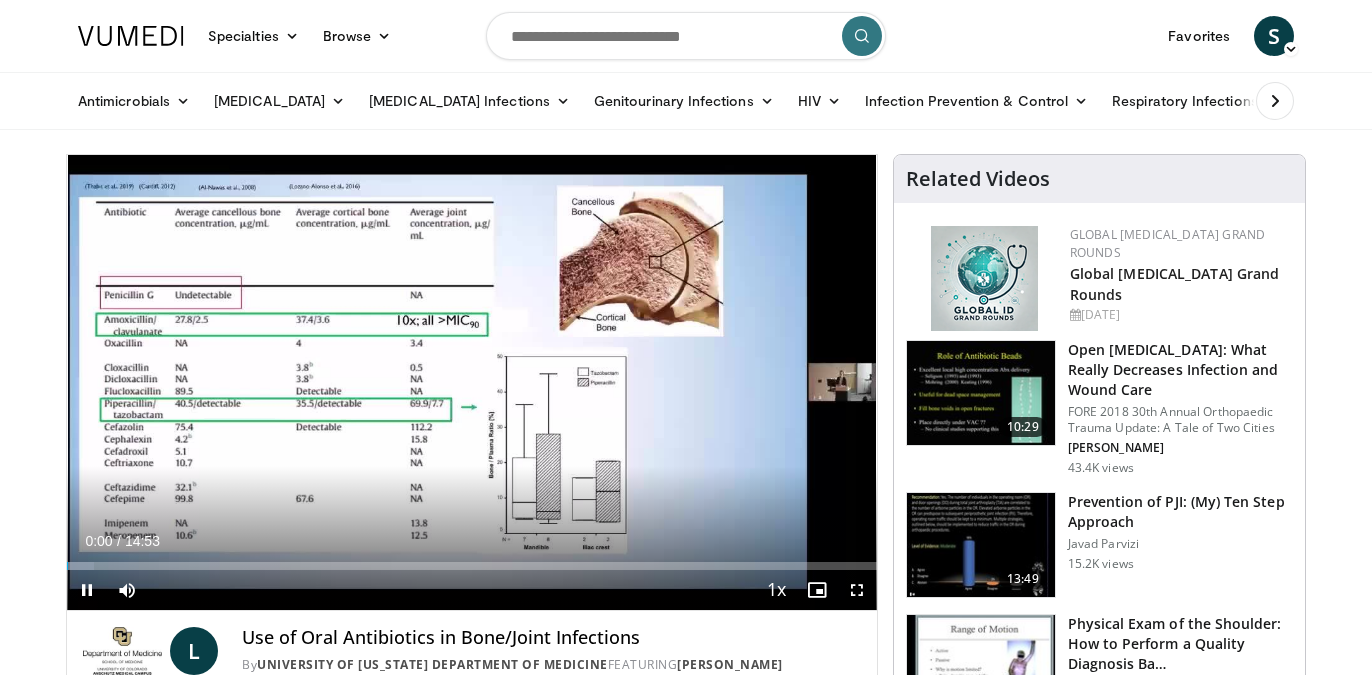scroll, scrollTop: 0, scrollLeft: 0, axis: both 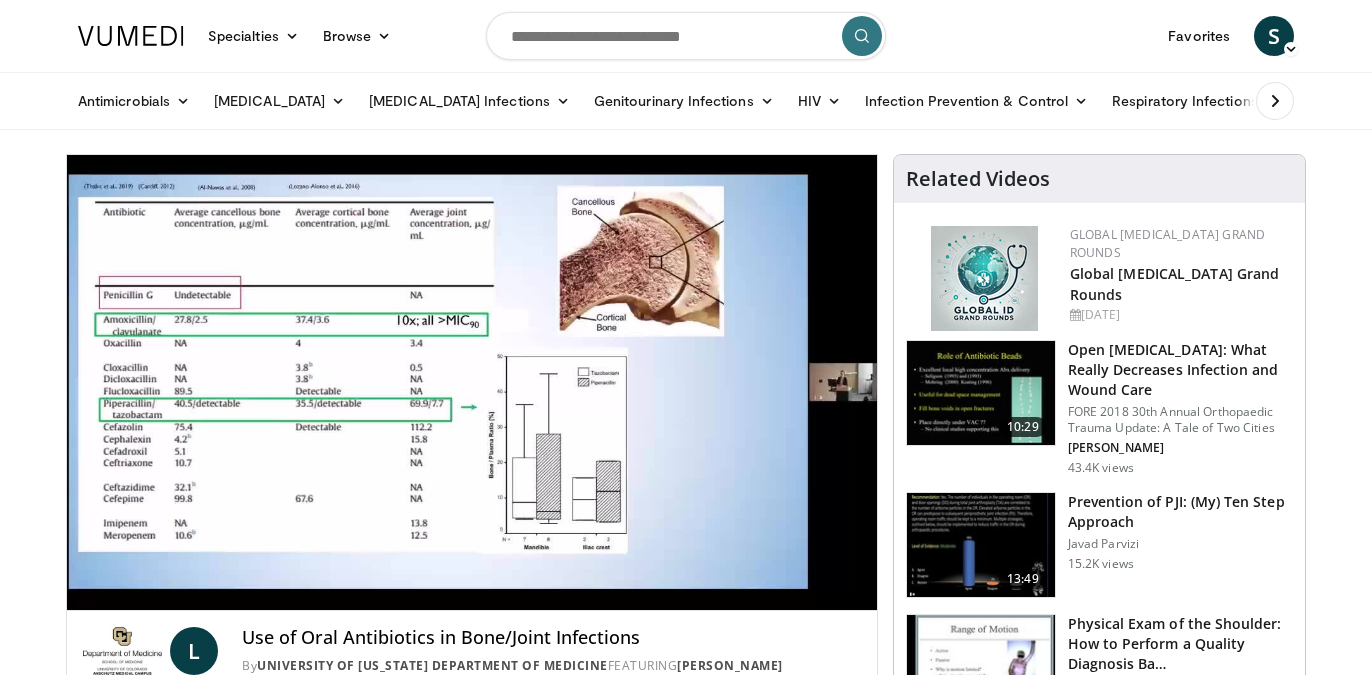 click on "Specialties
Adult & Family Medicine
Allergy, [MEDICAL_DATA], Immunology
Anesthesiology
Cardiology
Dental
Dermatology
Endocrinology
Gastroenterology & Hepatology
[MEDICAL_DATA]
Hematology & Oncology
[MEDICAL_DATA]
Nephrology
Neurology
[GEOGRAPHIC_DATA]
Obstetrics & Gynecology
Ophthalmology
Oral Maxillofacial
Orthopaedics
Otolaryngology
Pediatrics
Plastic Surgery
[GEOGRAPHIC_DATA]
Psychiatry
Pulmonology
Radiation Oncology
[MEDICAL_DATA]
Rheumatology
Urology" at bounding box center (686, 1525) 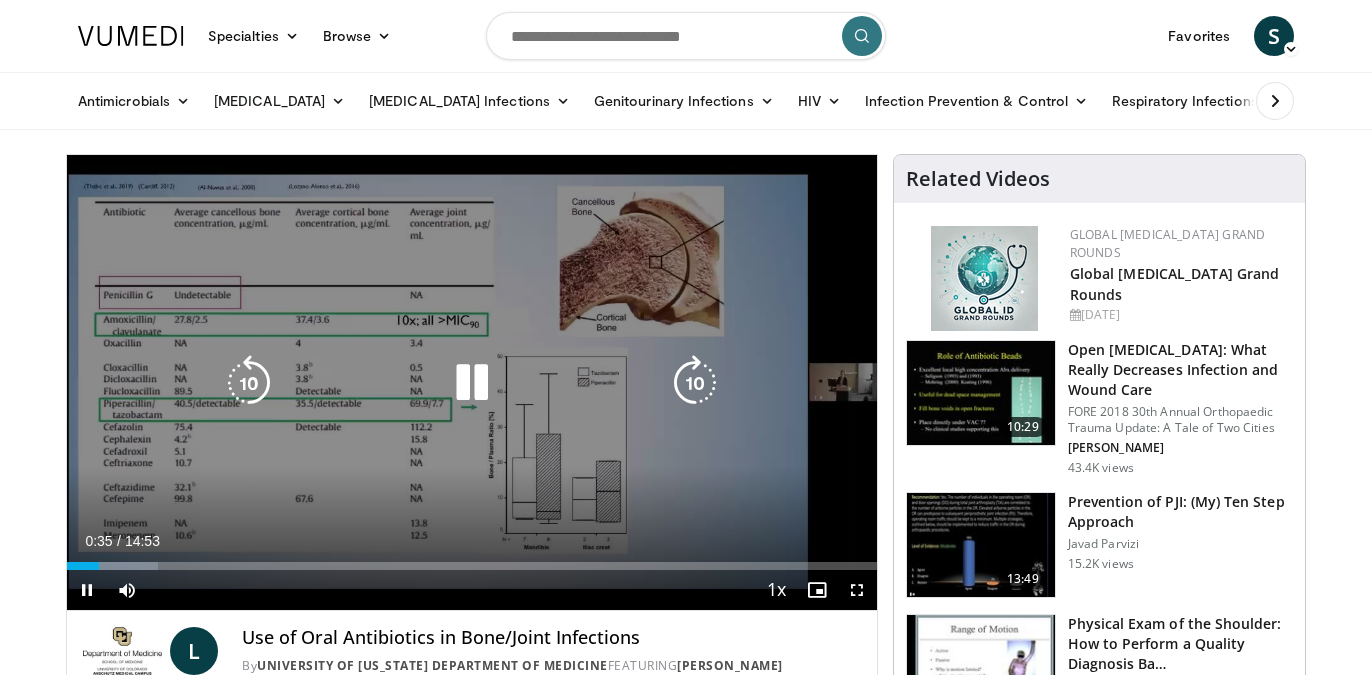 click at bounding box center [695, 383] 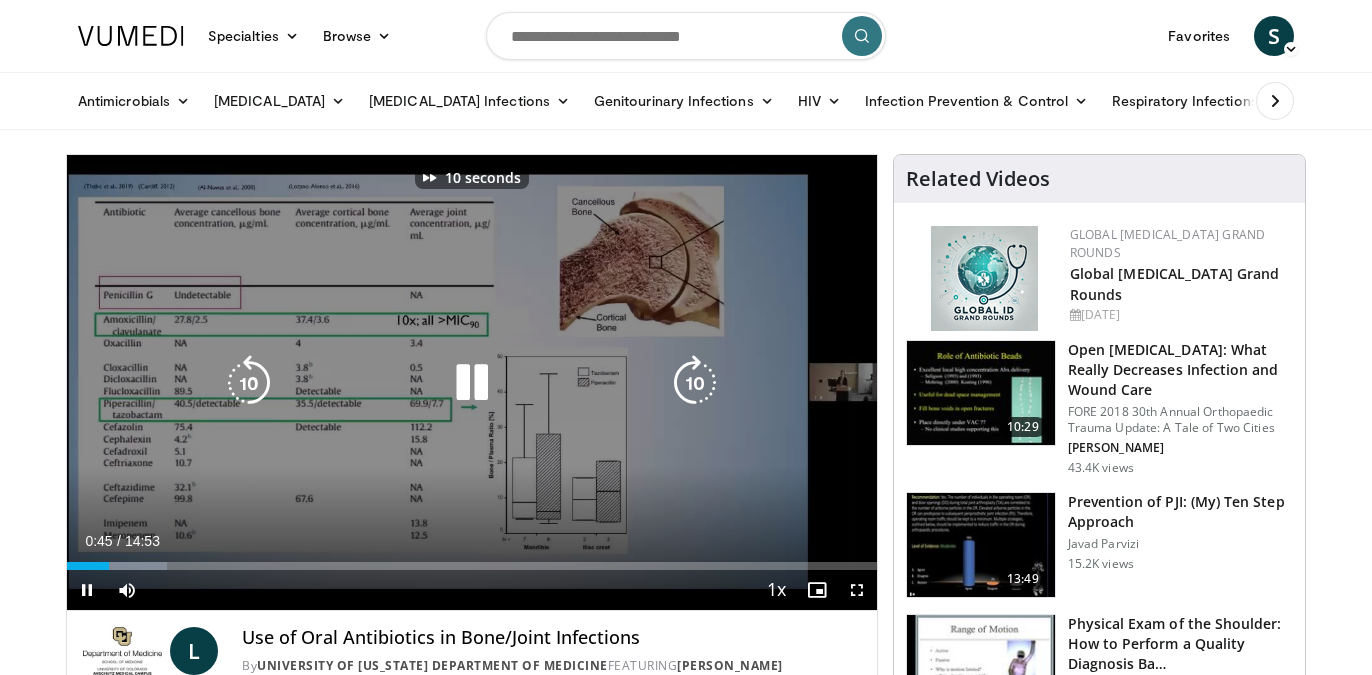 click at bounding box center [695, 383] 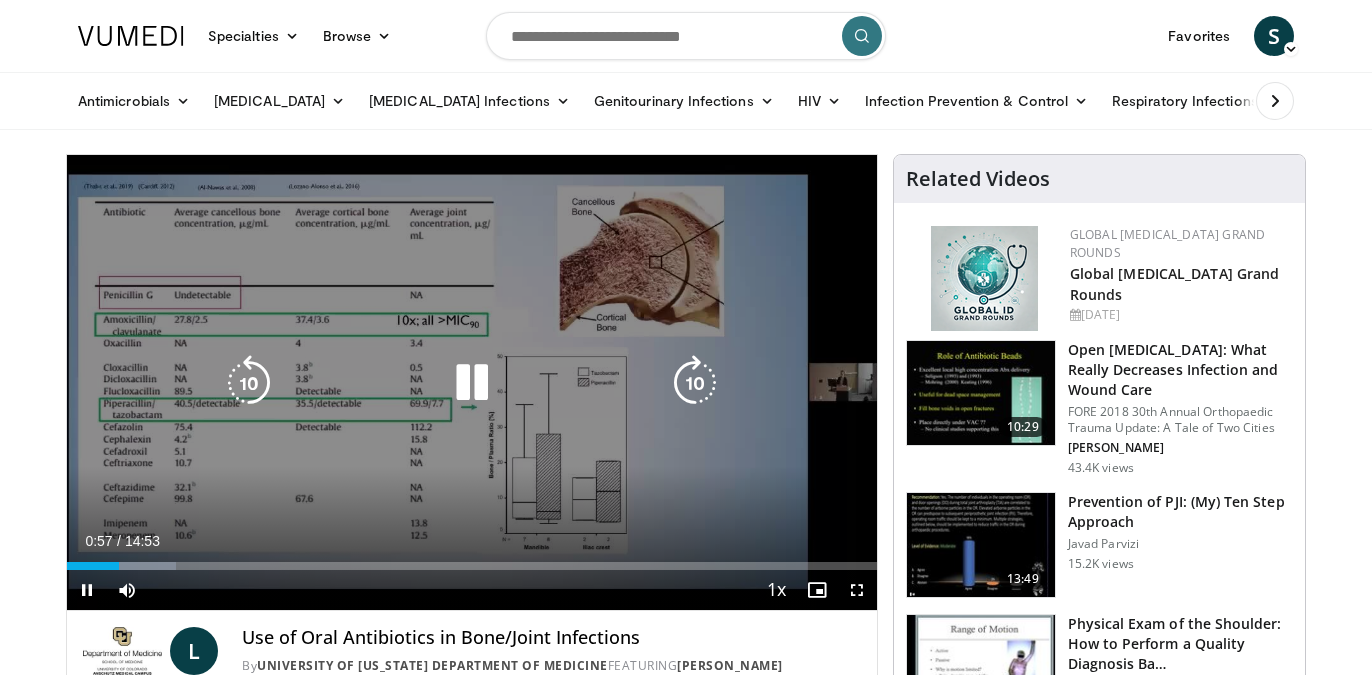 click at bounding box center [695, 383] 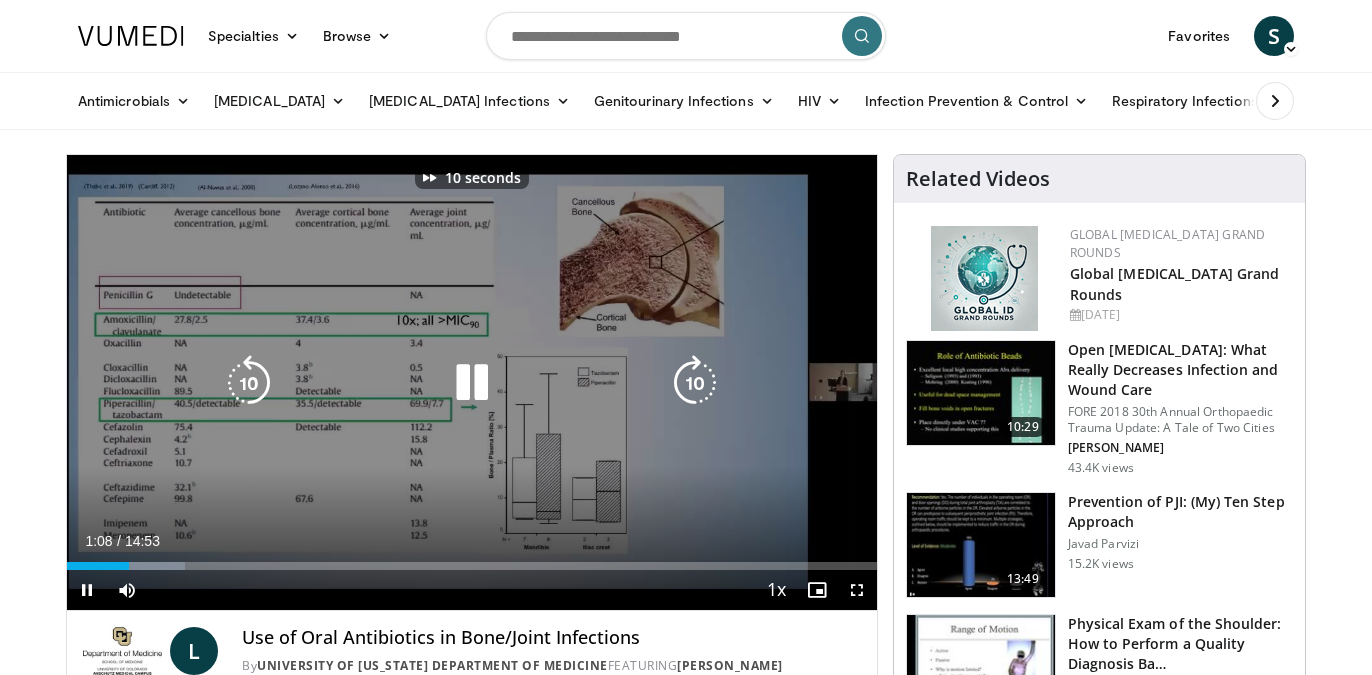 click at bounding box center [695, 383] 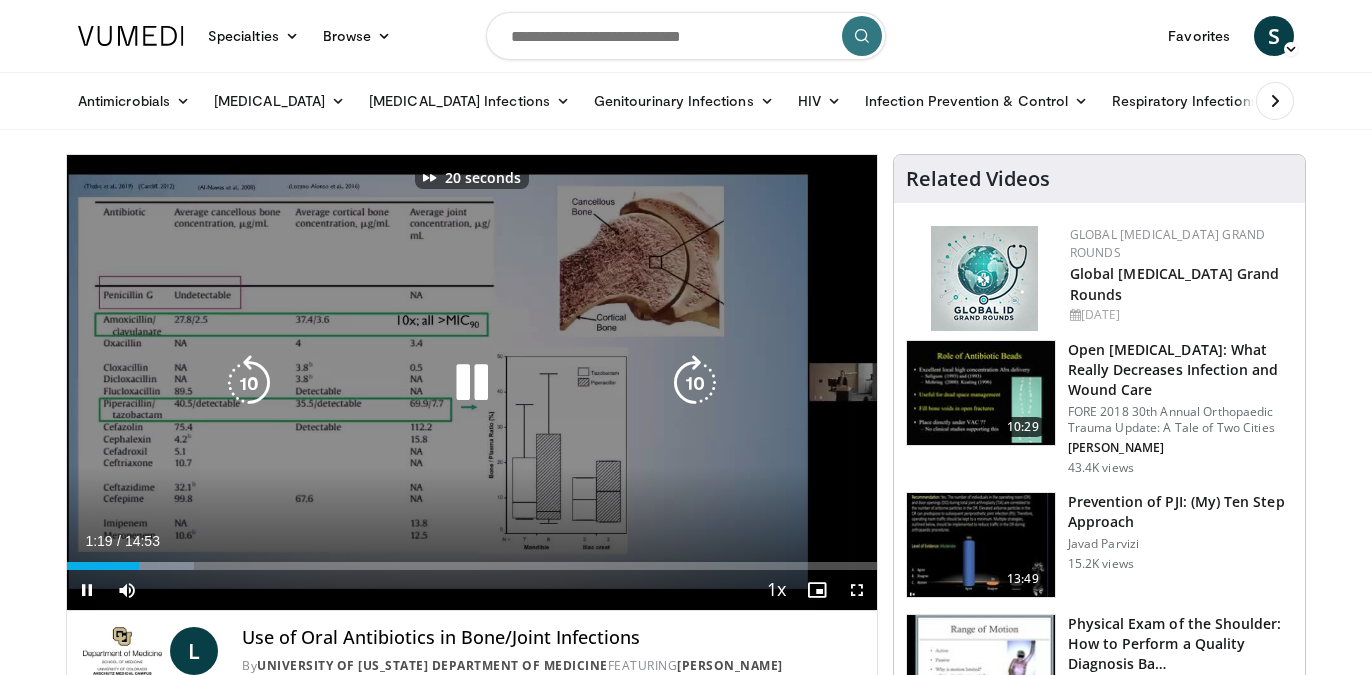 click at bounding box center (695, 383) 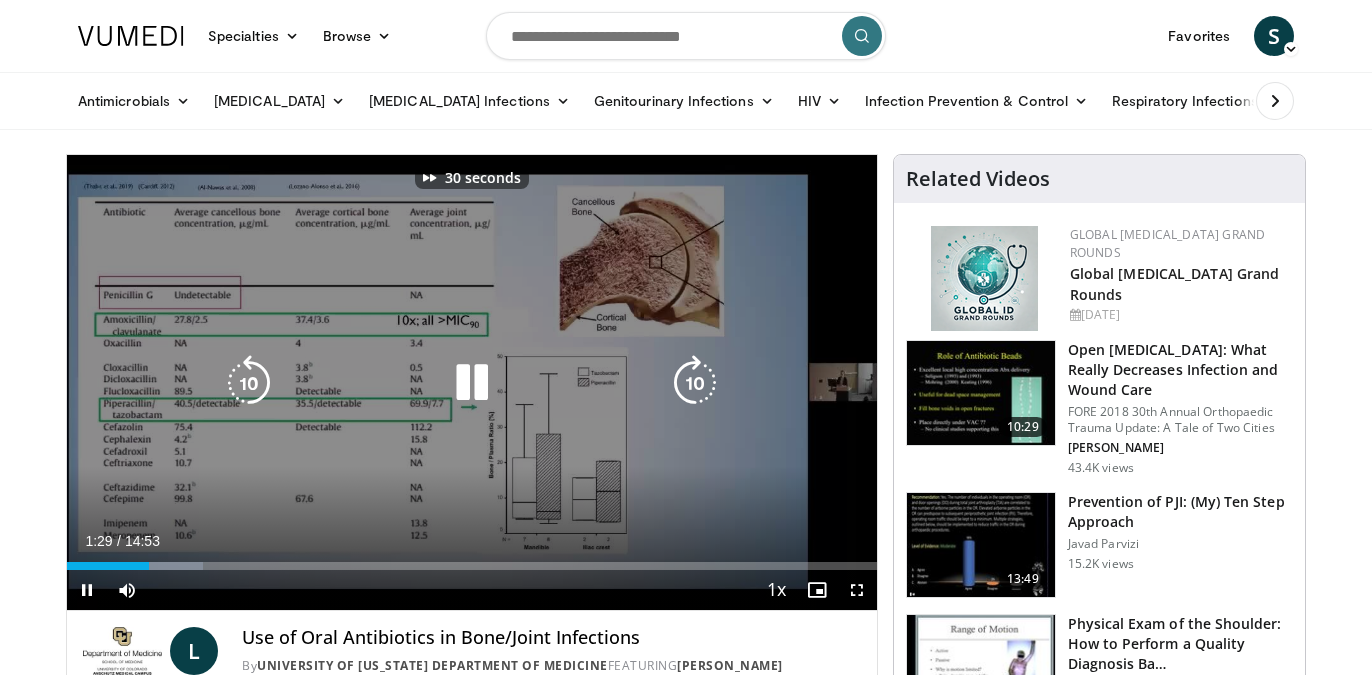 click at bounding box center (695, 383) 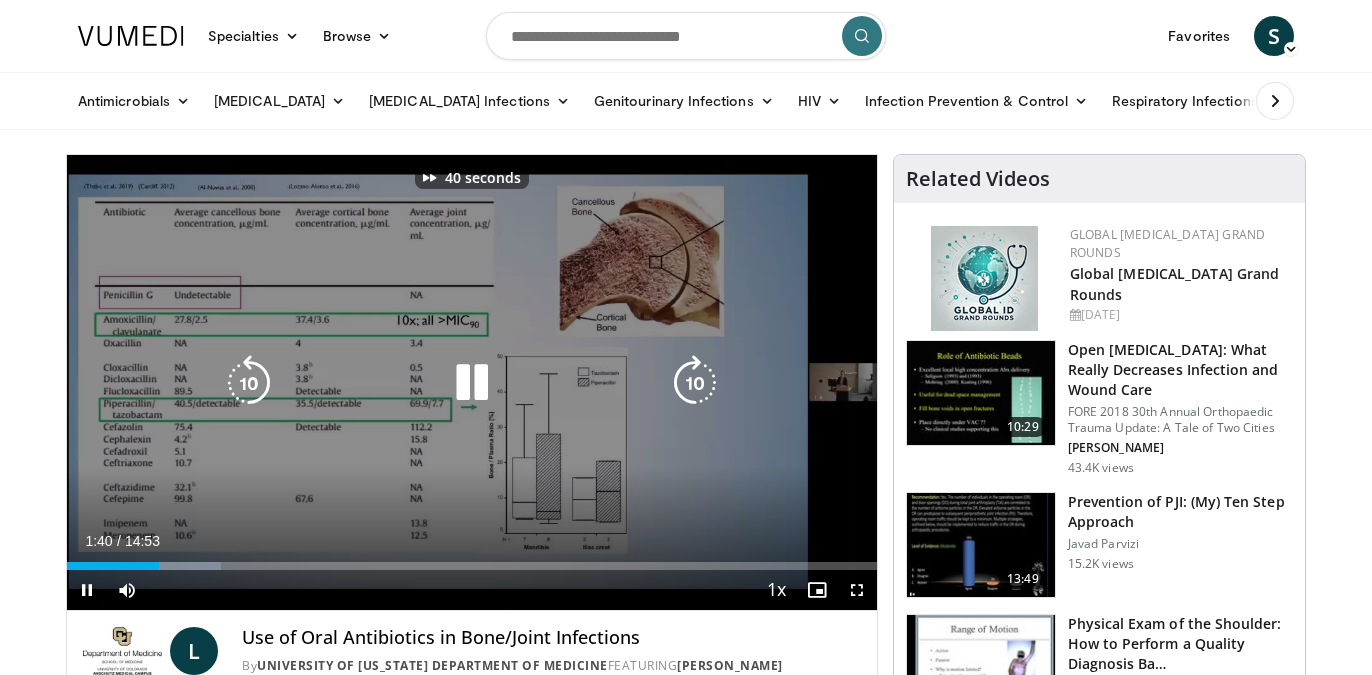 click at bounding box center (695, 383) 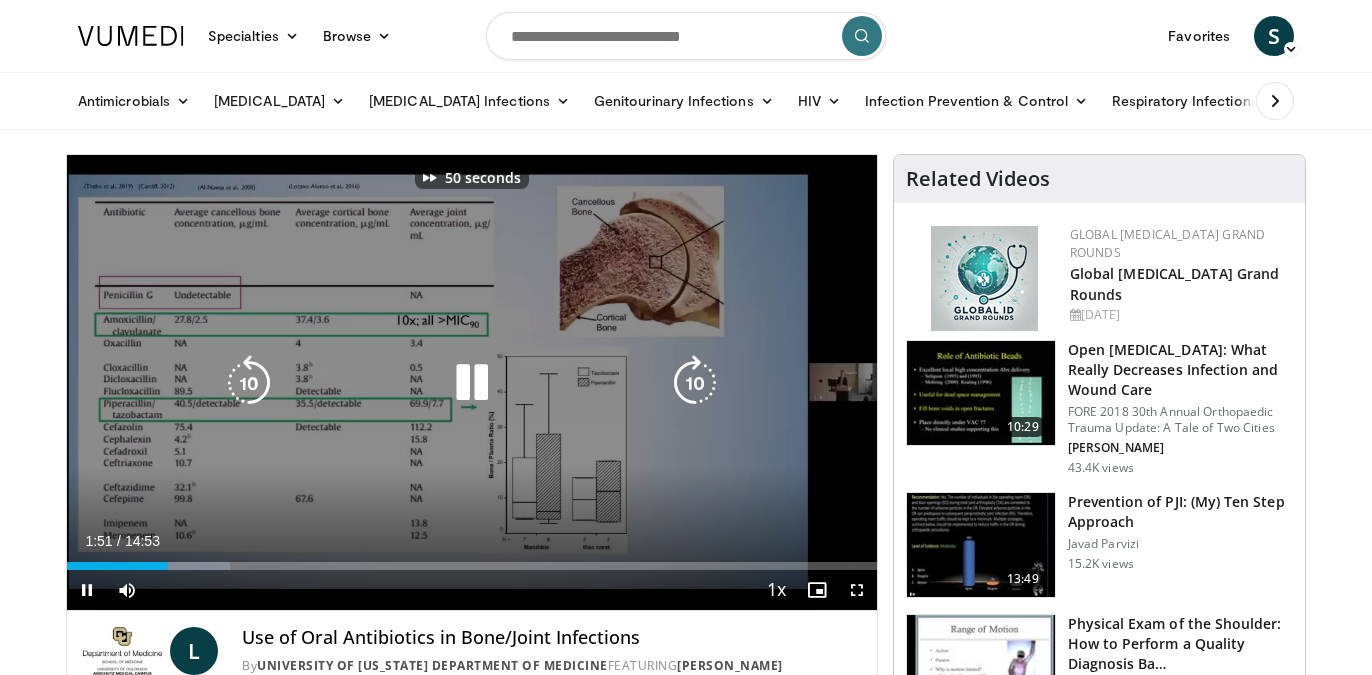 click at bounding box center [695, 383] 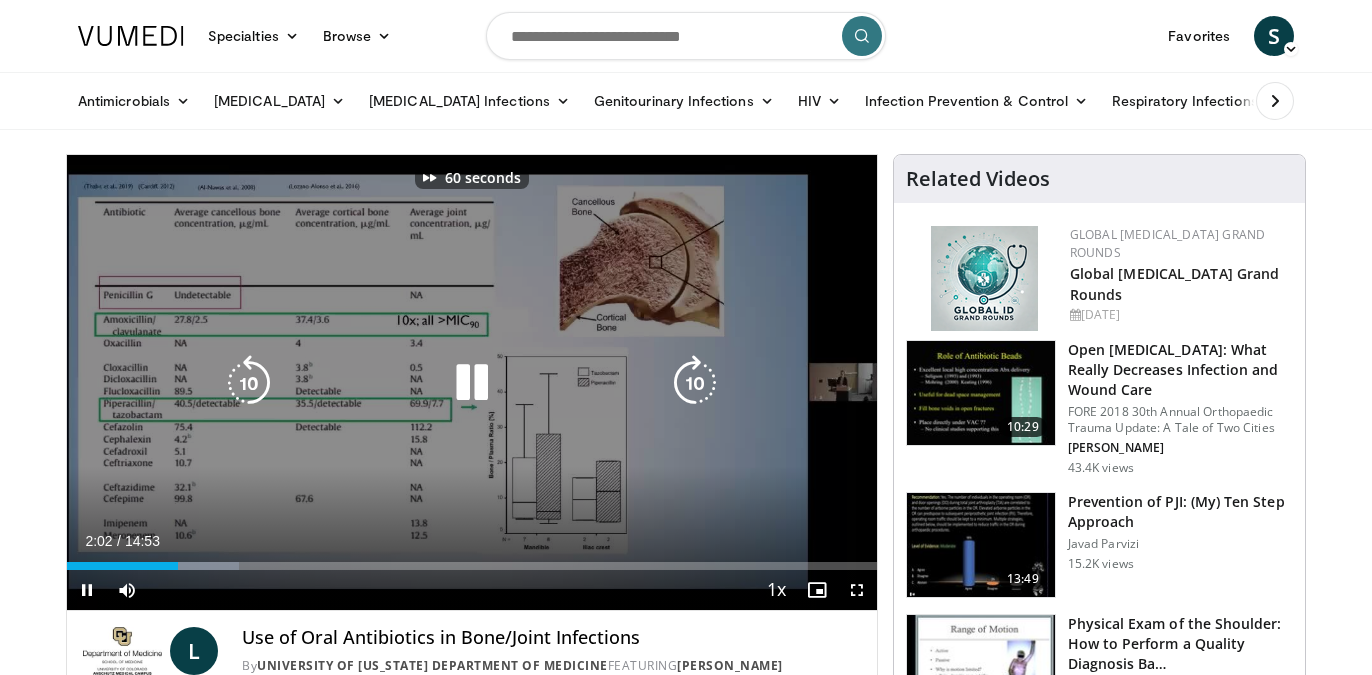 click at bounding box center [695, 383] 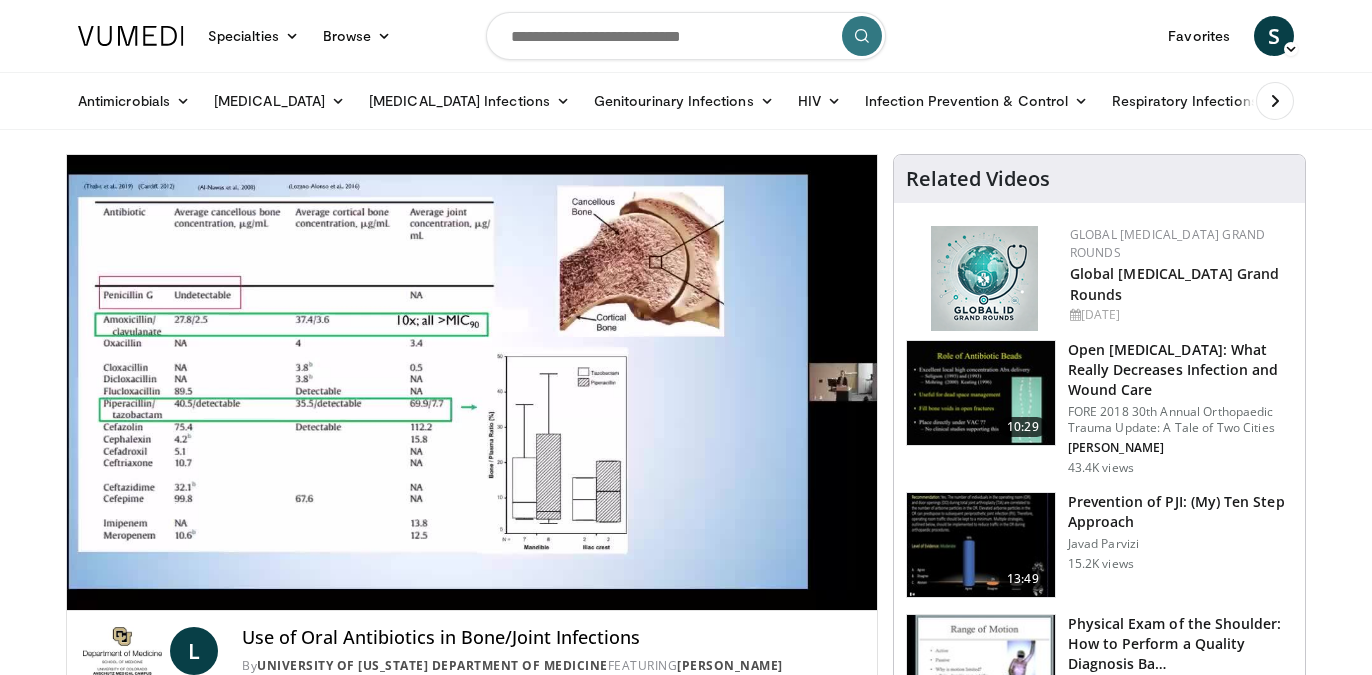 click on "70 seconds
Tap to unmute" at bounding box center (472, 382) 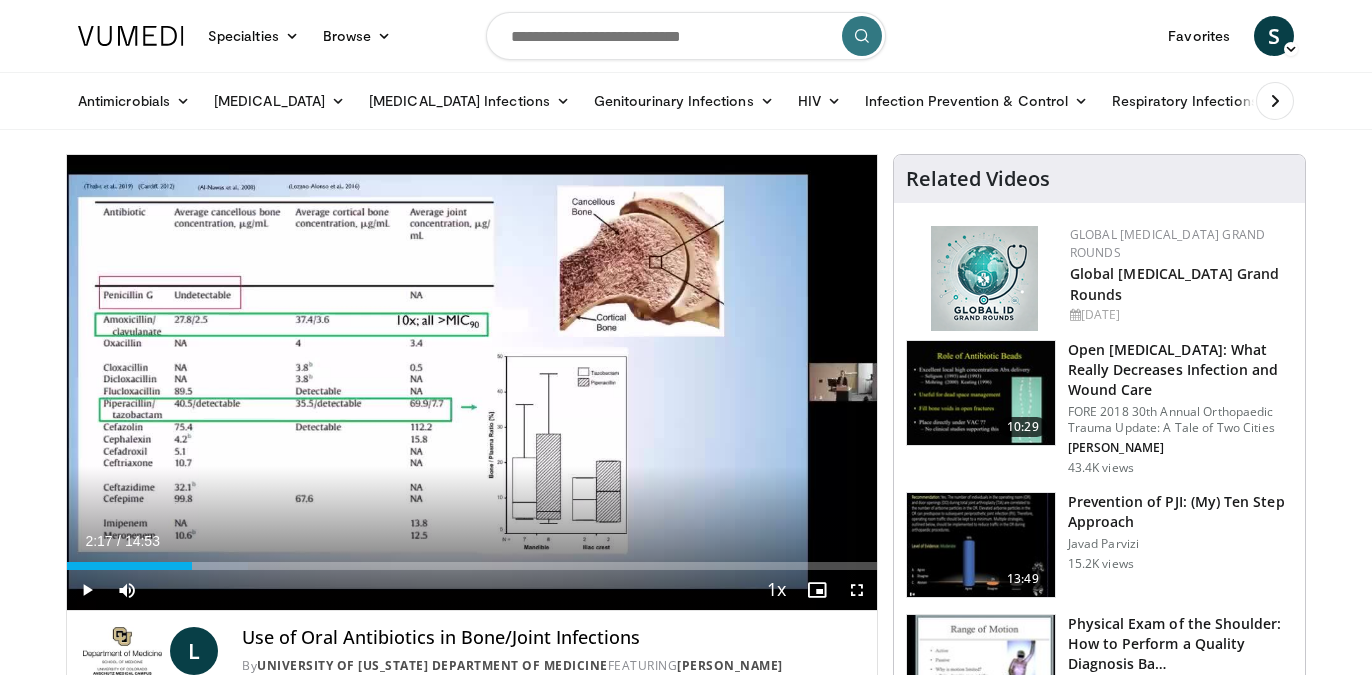click on "70 seconds
Tap to unmute" at bounding box center (472, 382) 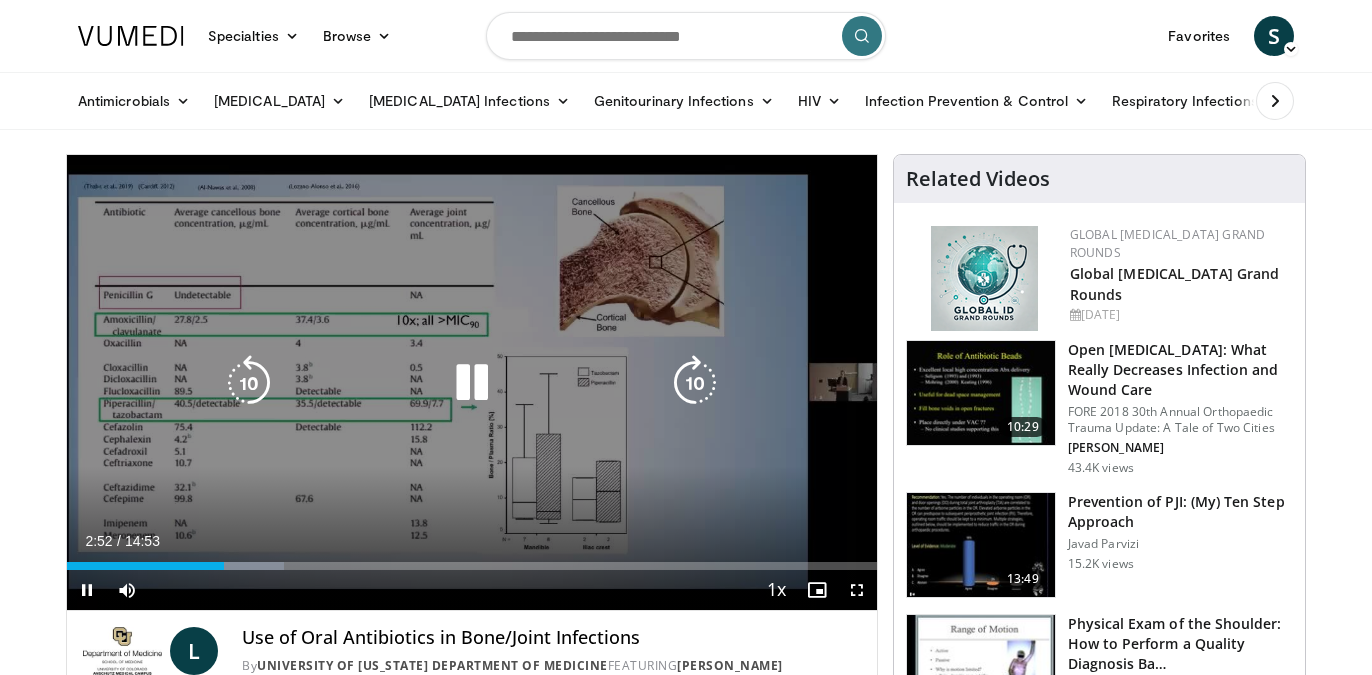 click at bounding box center (472, 383) 